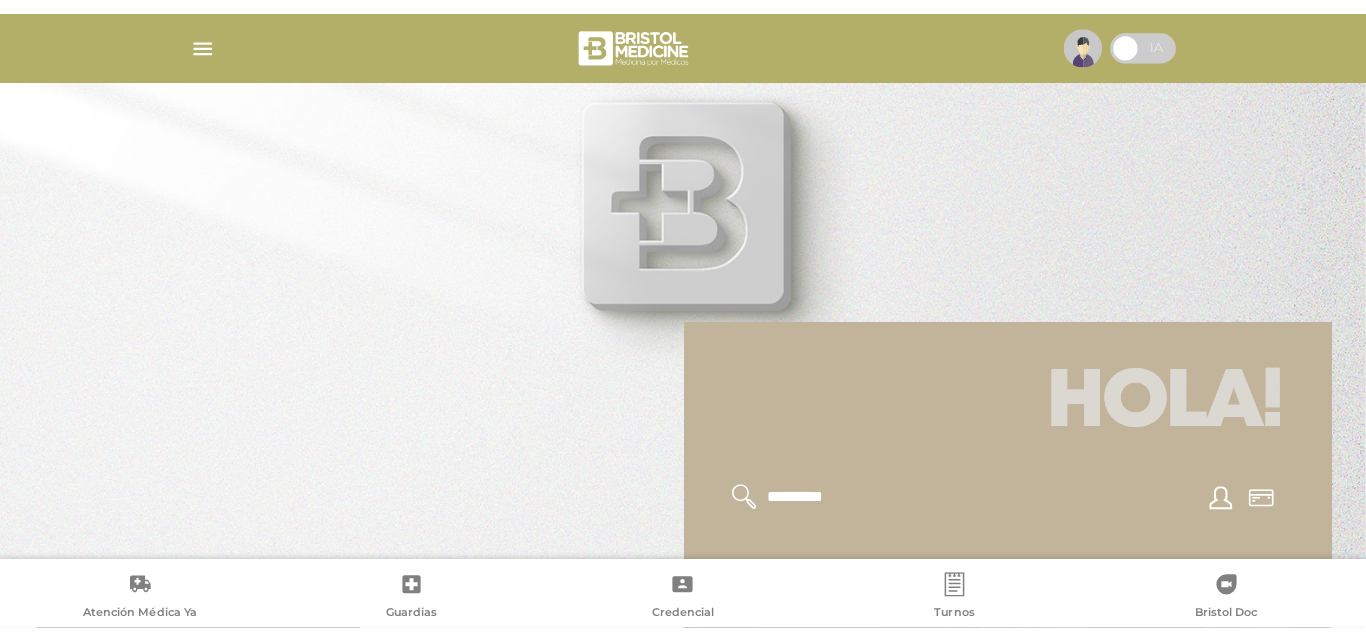 scroll, scrollTop: 0, scrollLeft: 0, axis: both 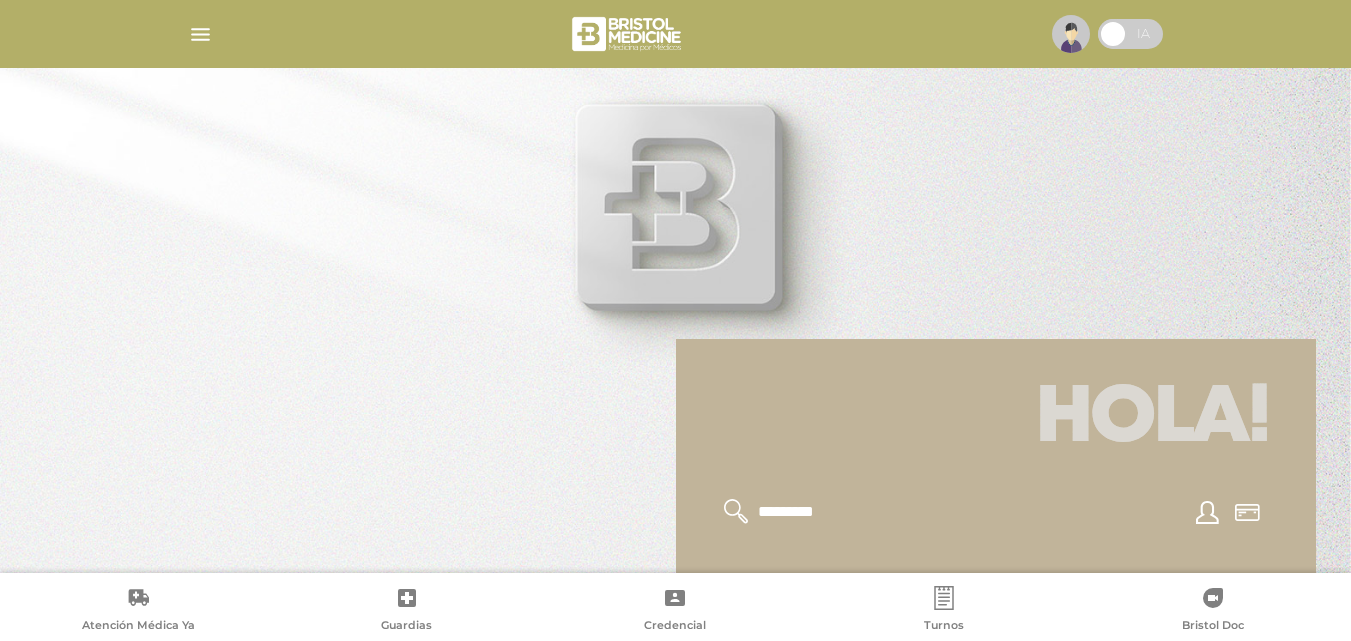 click at bounding box center [200, 34] 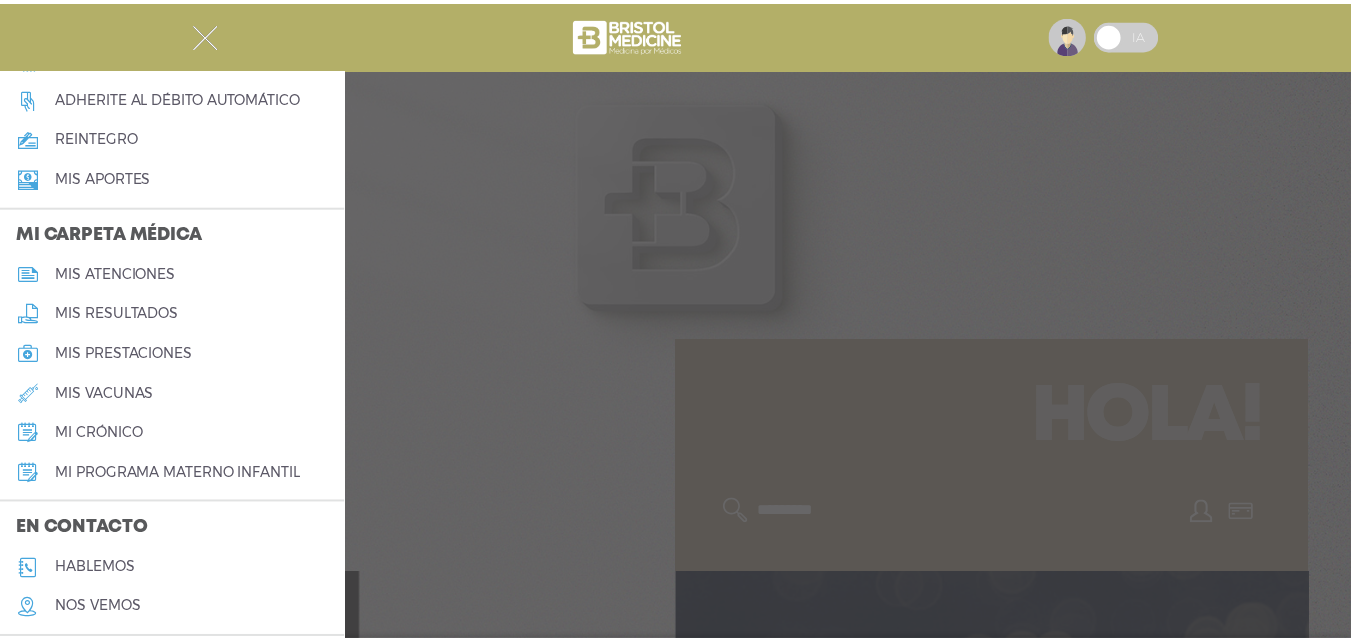 scroll, scrollTop: 862, scrollLeft: 0, axis: vertical 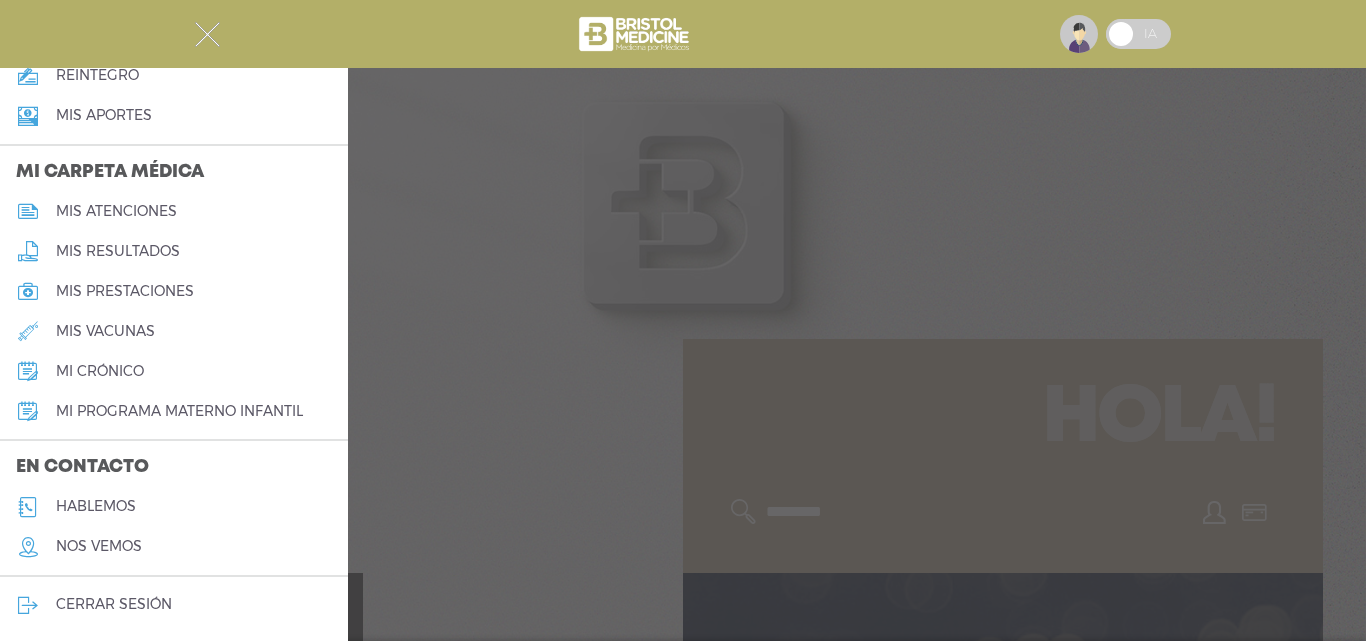 click at bounding box center [683, 34] 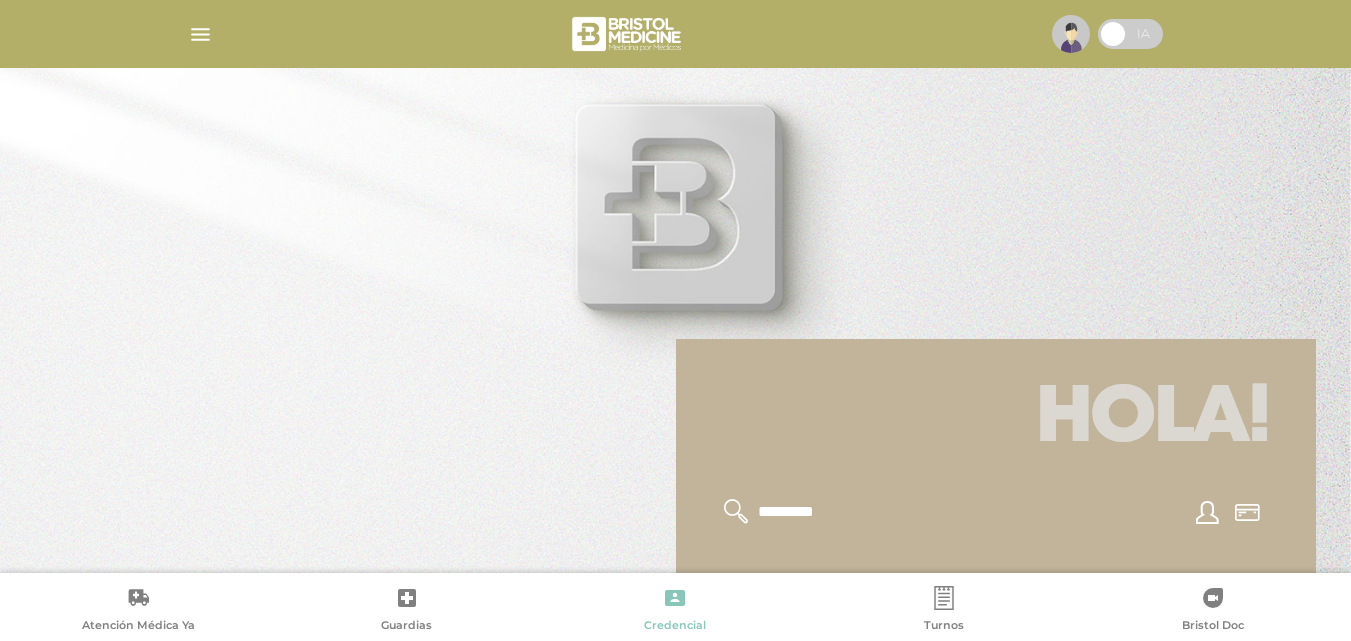 click on "Credencial" at bounding box center [675, 627] 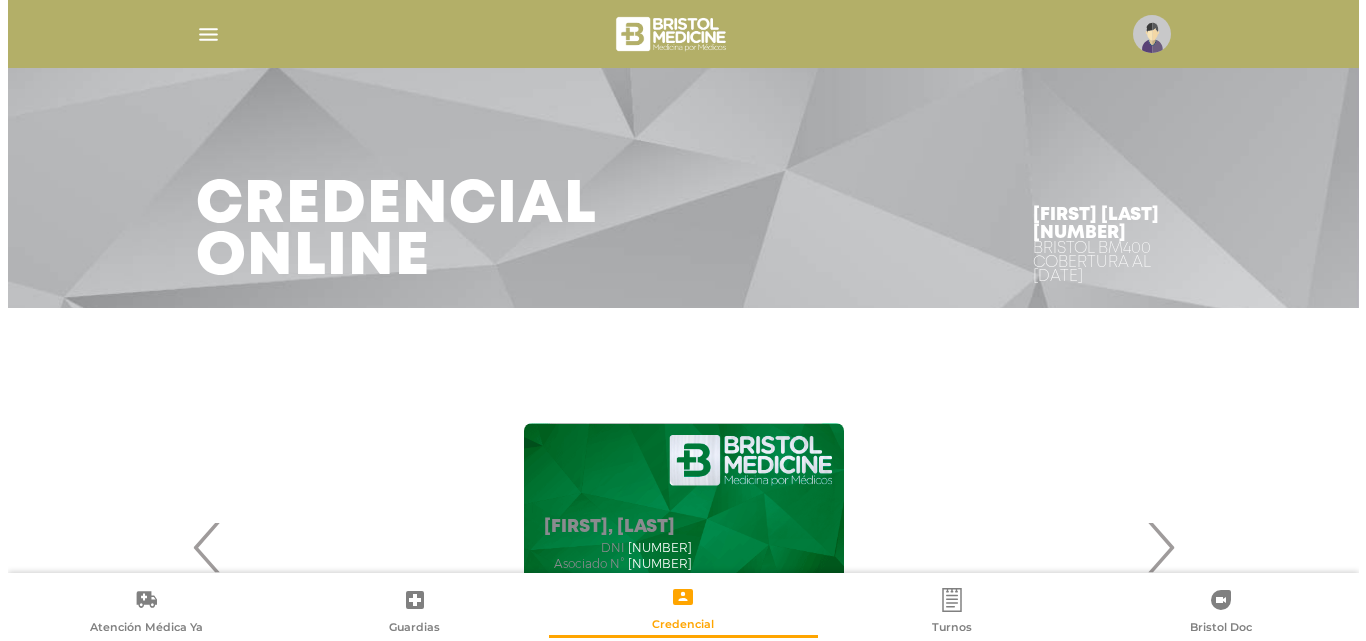 scroll, scrollTop: 200, scrollLeft: 0, axis: vertical 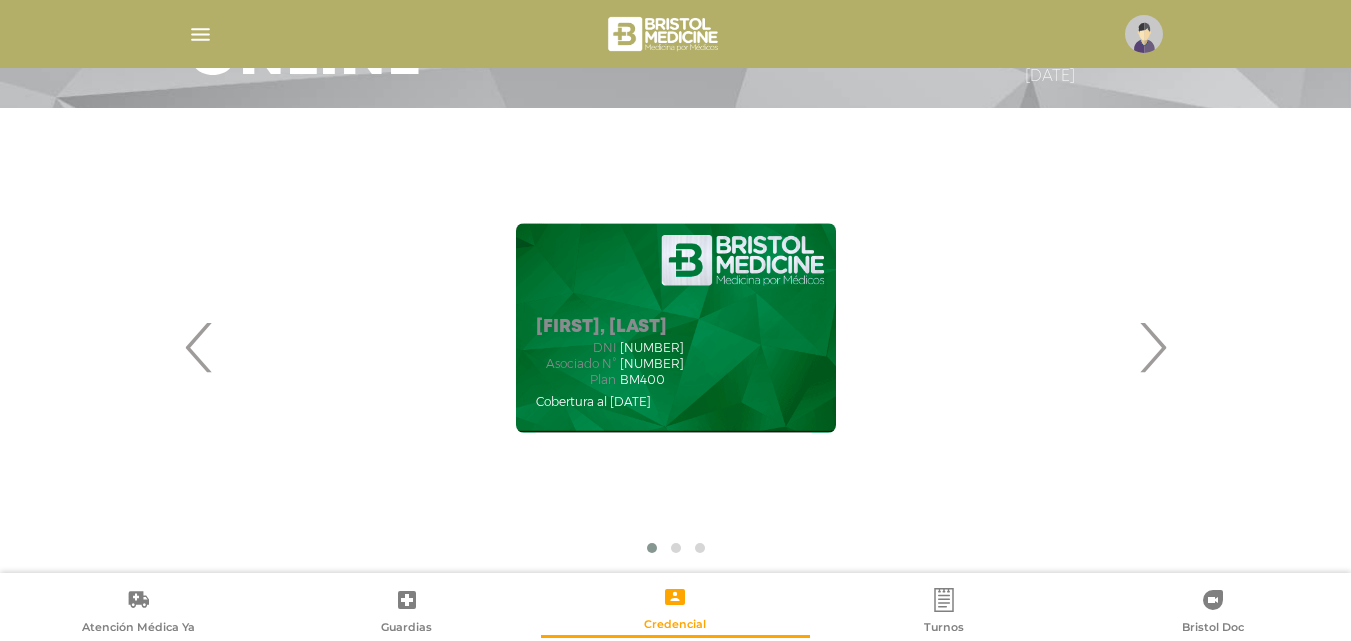 drag, startPoint x: 202, startPoint y: 9, endPoint x: 200, endPoint y: 23, distance: 14.142136 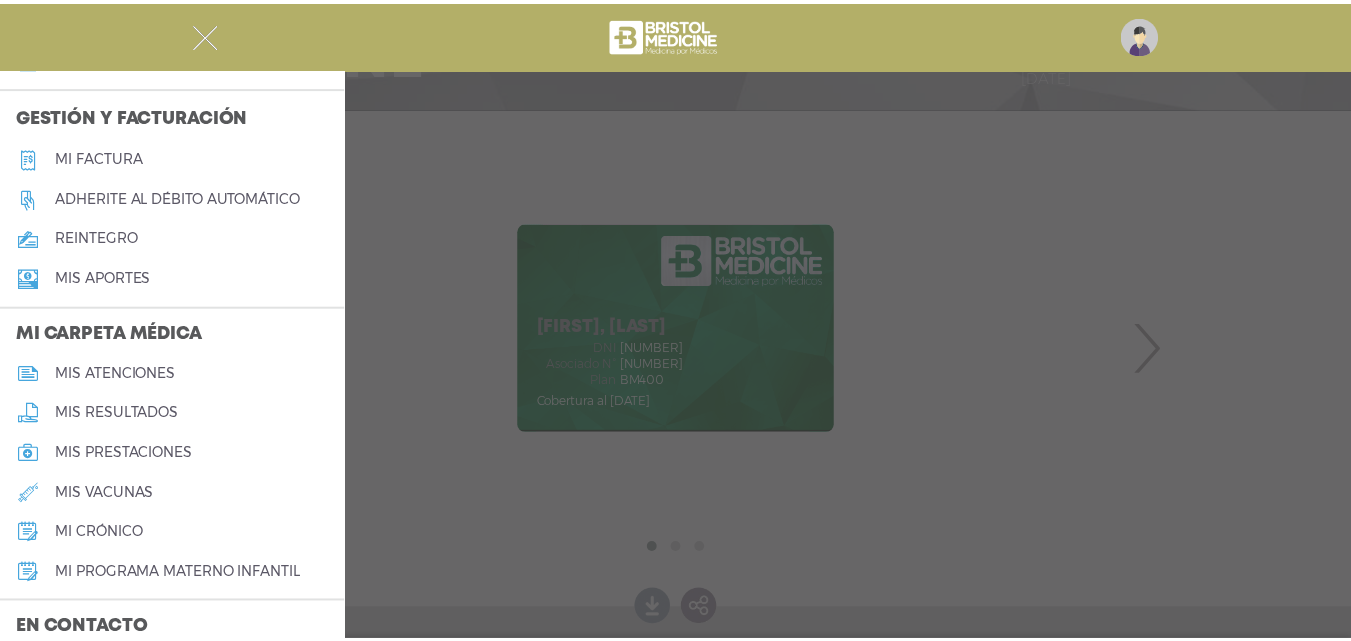 scroll, scrollTop: 862, scrollLeft: 0, axis: vertical 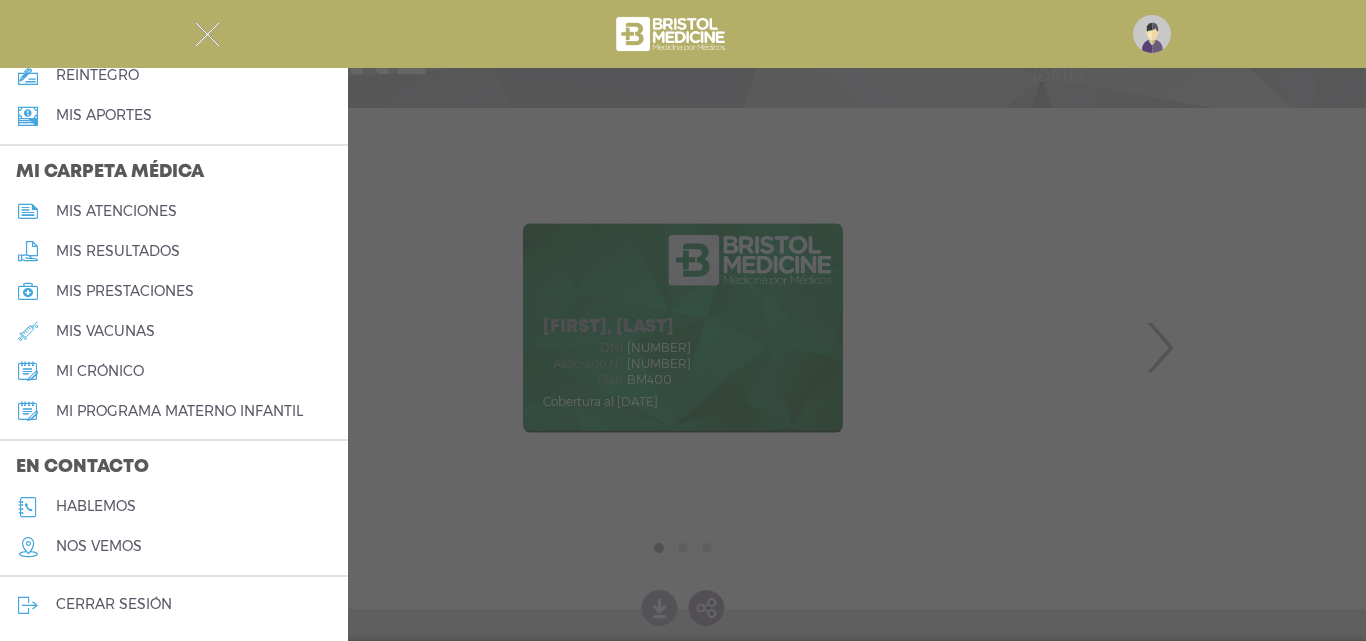 click on "cerrar sesión" at bounding box center [114, 604] 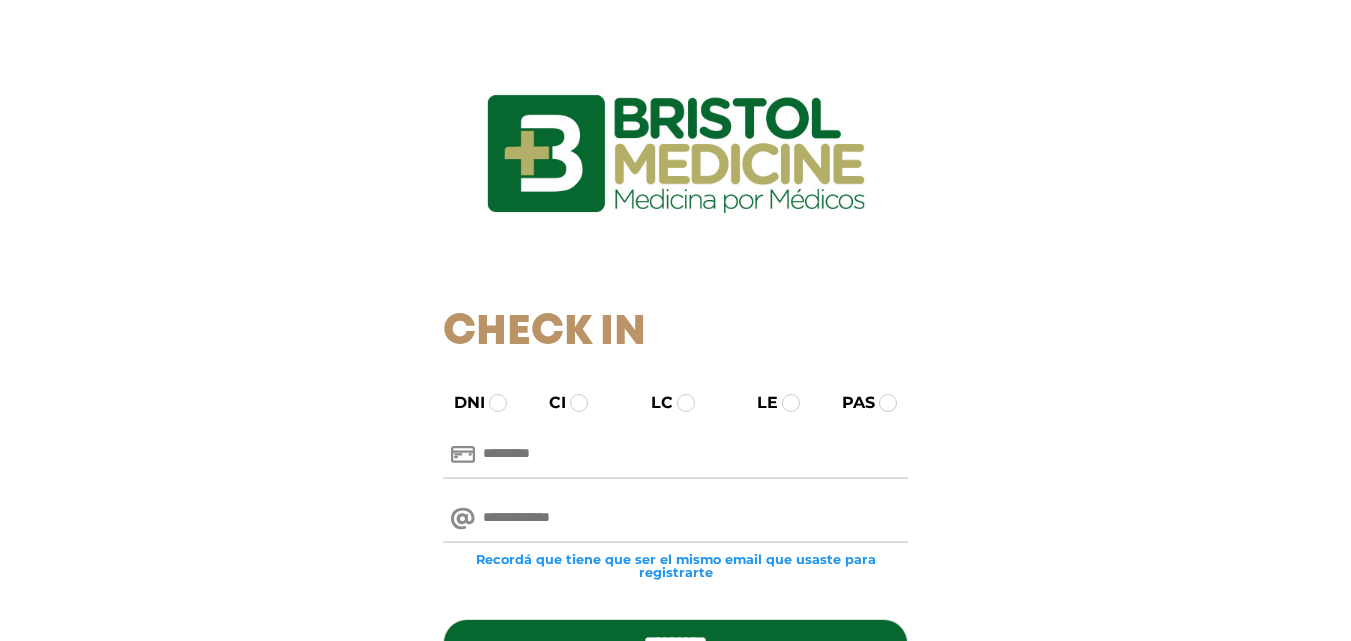 scroll, scrollTop: 0, scrollLeft: 0, axis: both 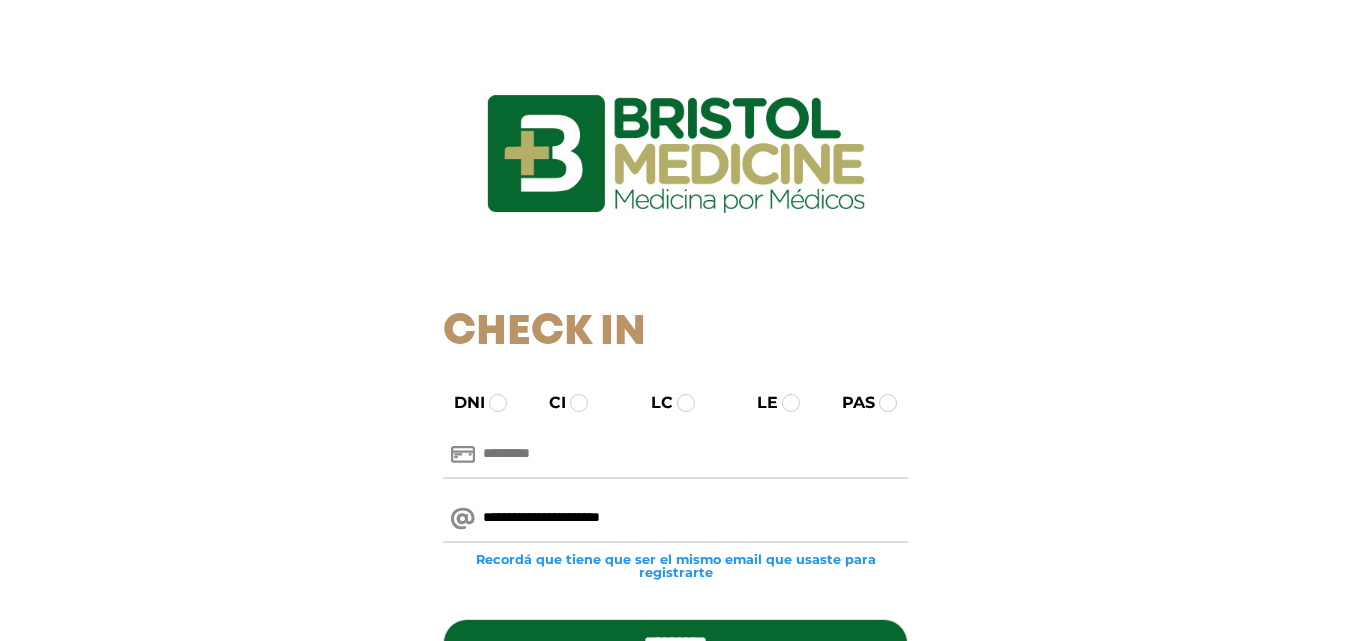type on "**********" 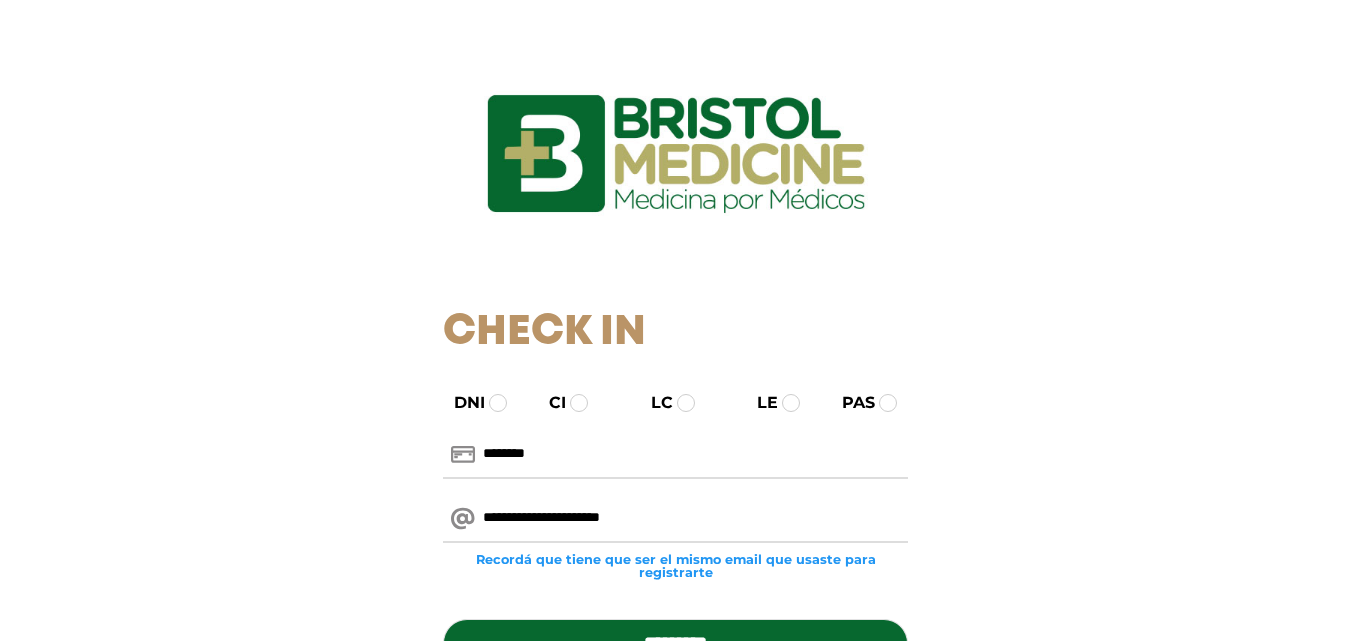 type on "********" 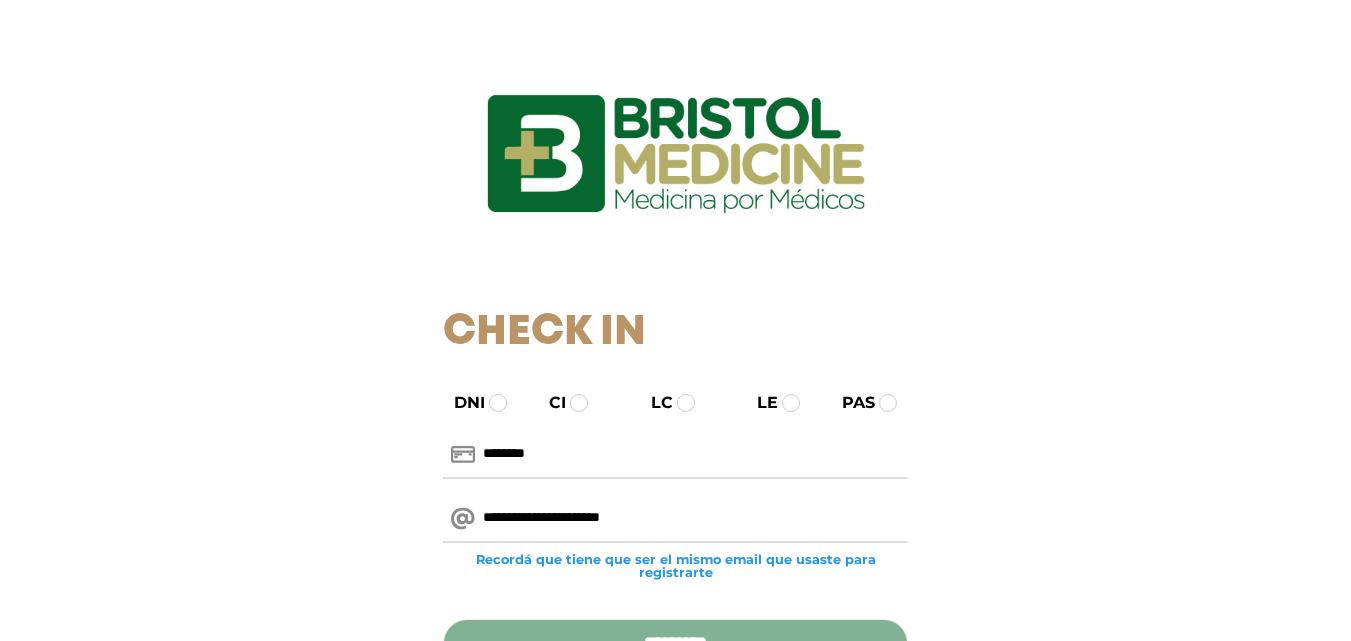 click on "*********" at bounding box center [675, 643] 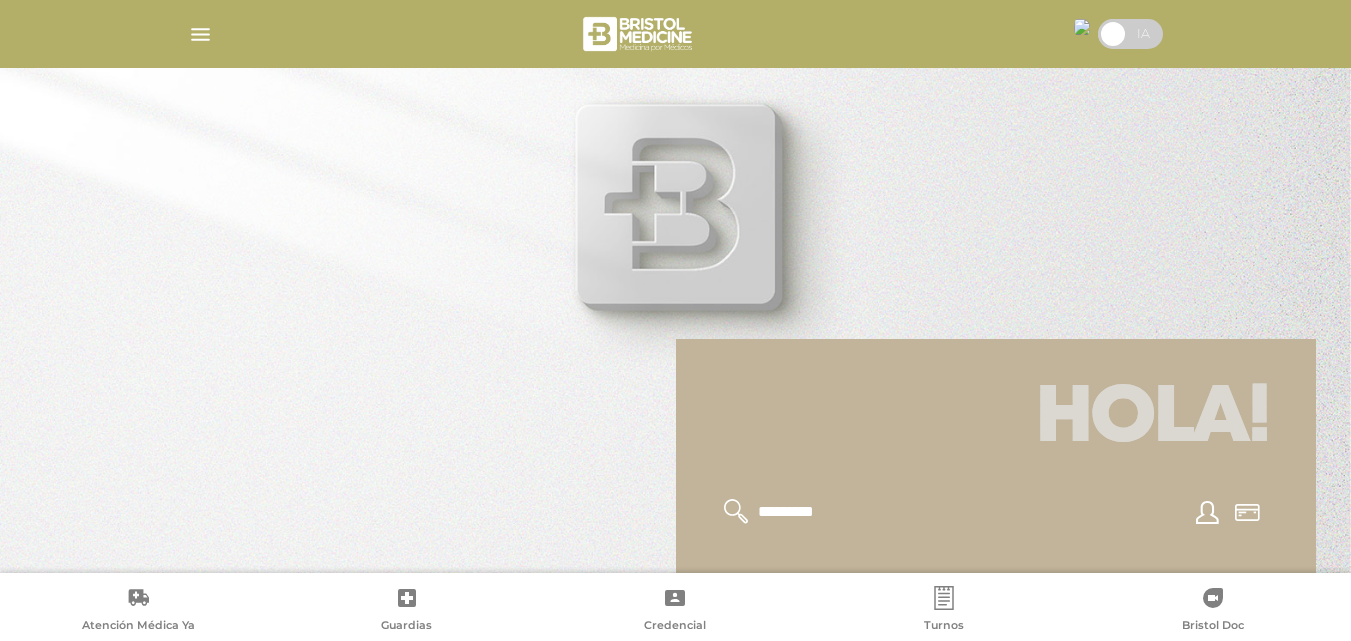 scroll, scrollTop: 300, scrollLeft: 0, axis: vertical 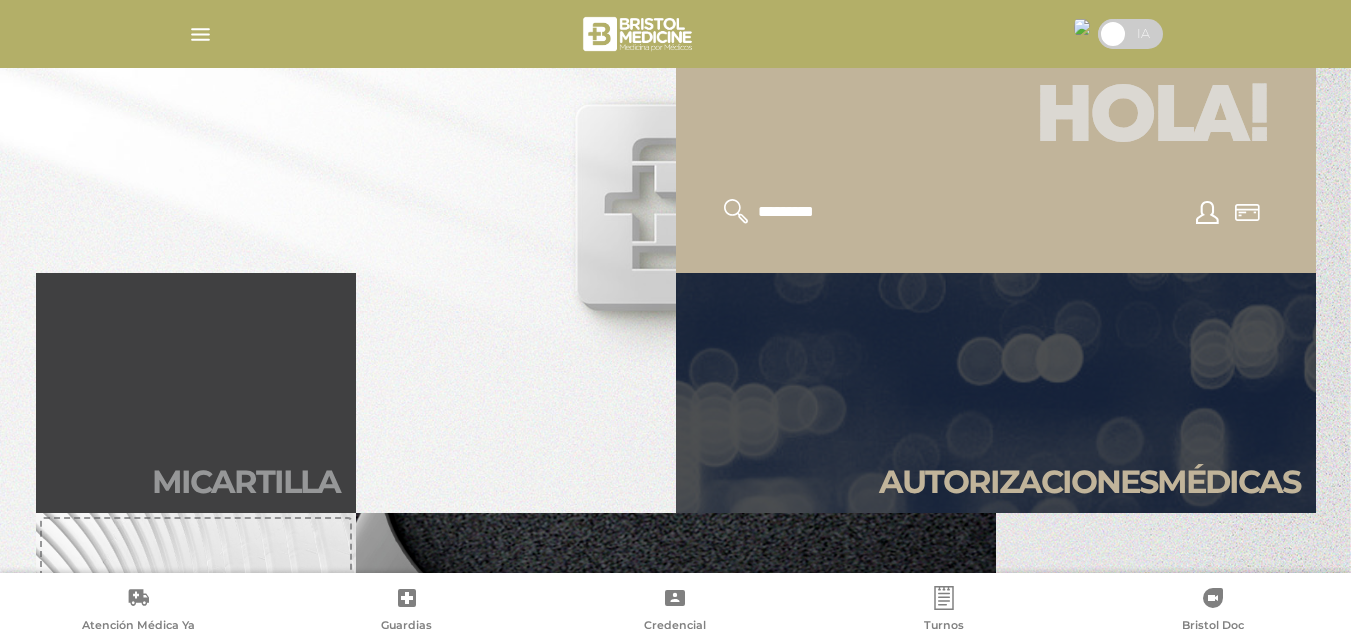 click on "Mi  car tilla" at bounding box center [196, 393] 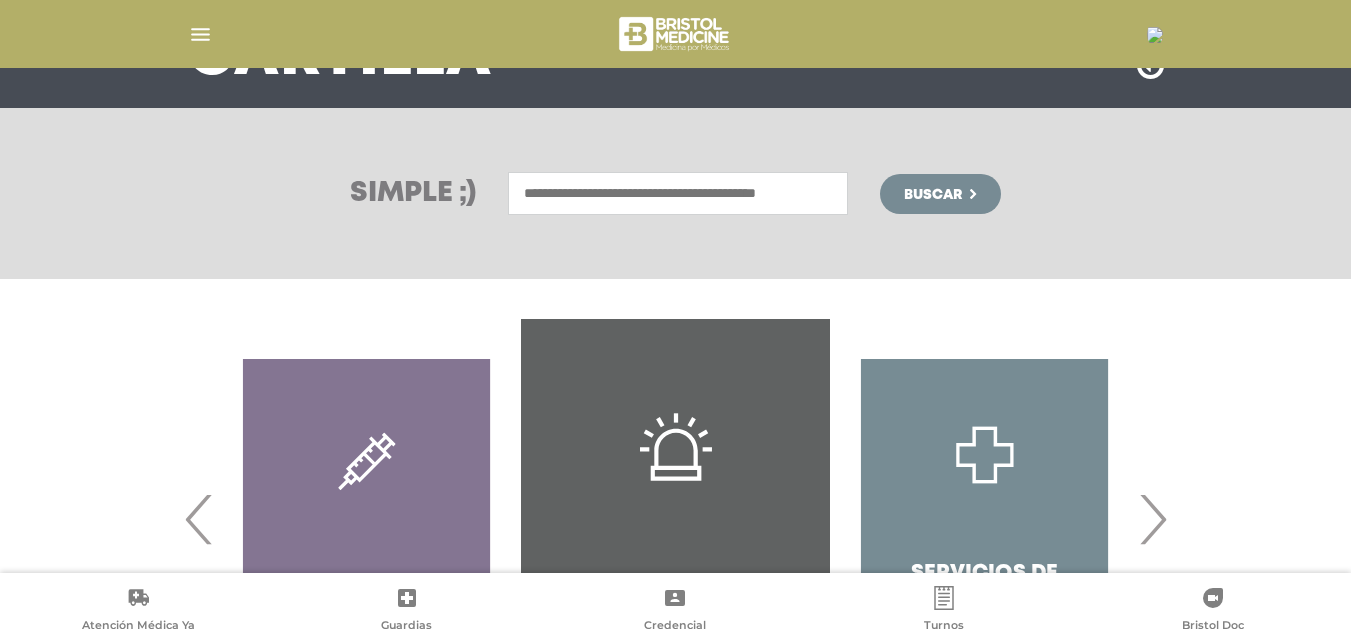 scroll, scrollTop: 300, scrollLeft: 0, axis: vertical 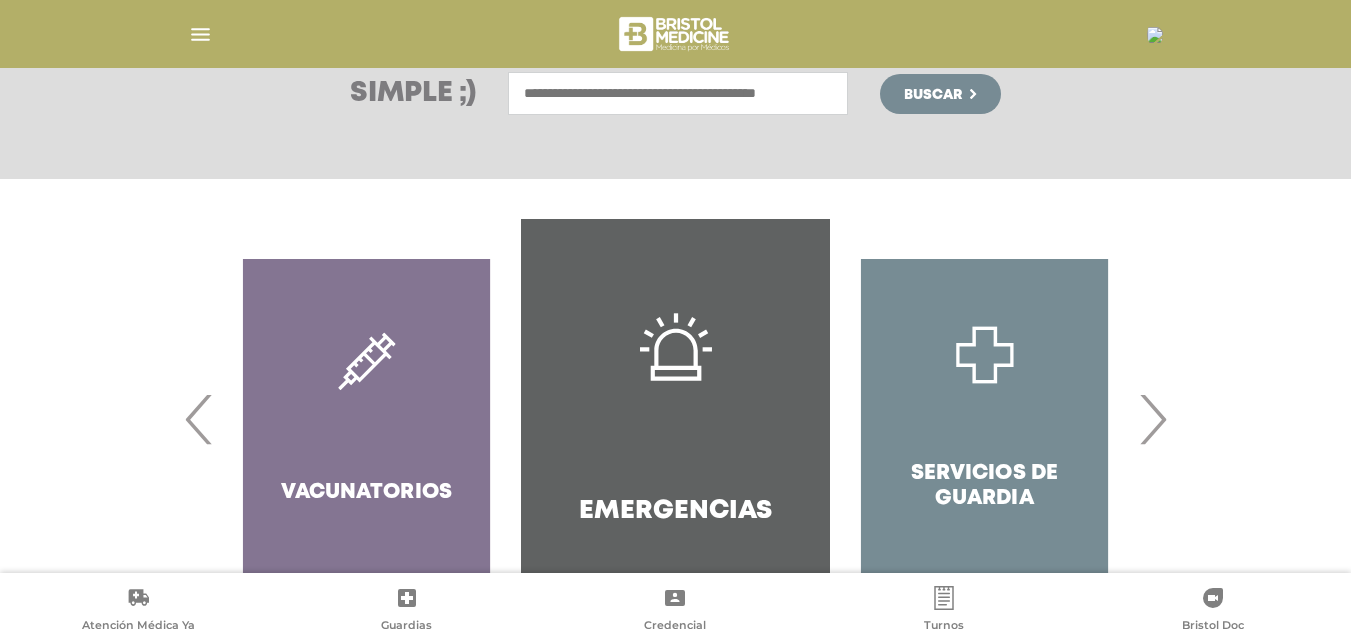 click on "›" at bounding box center [1152, 419] 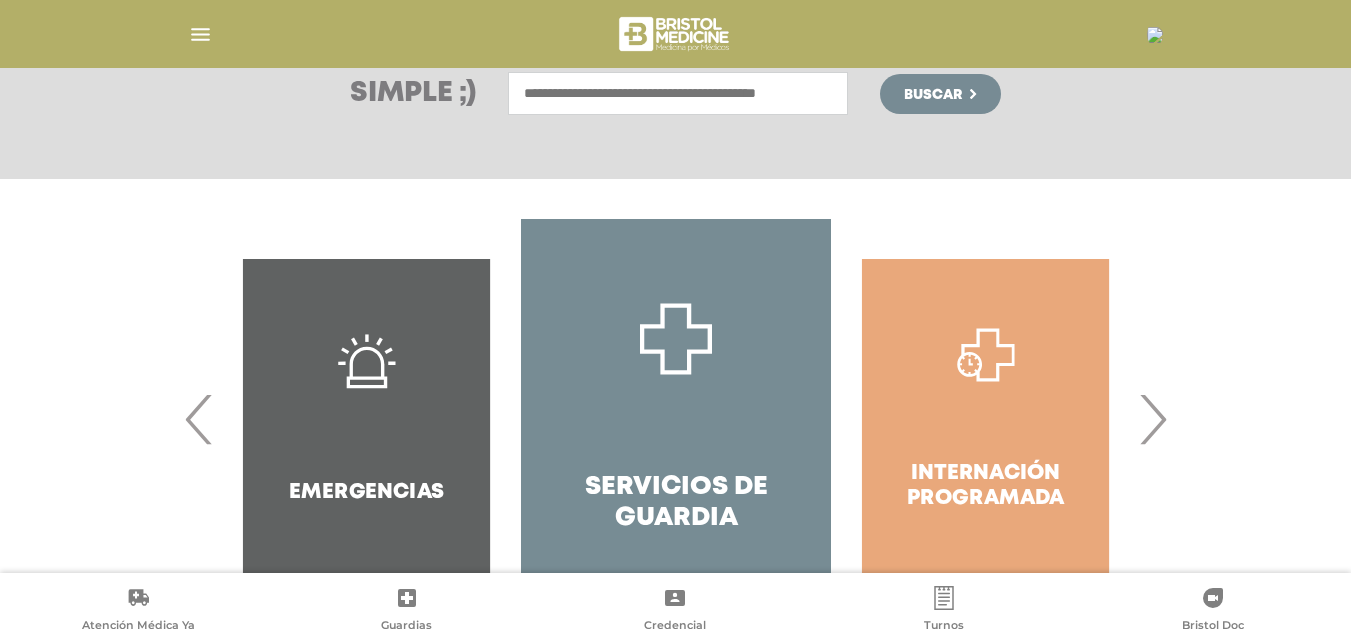 click on "›" at bounding box center (1152, 419) 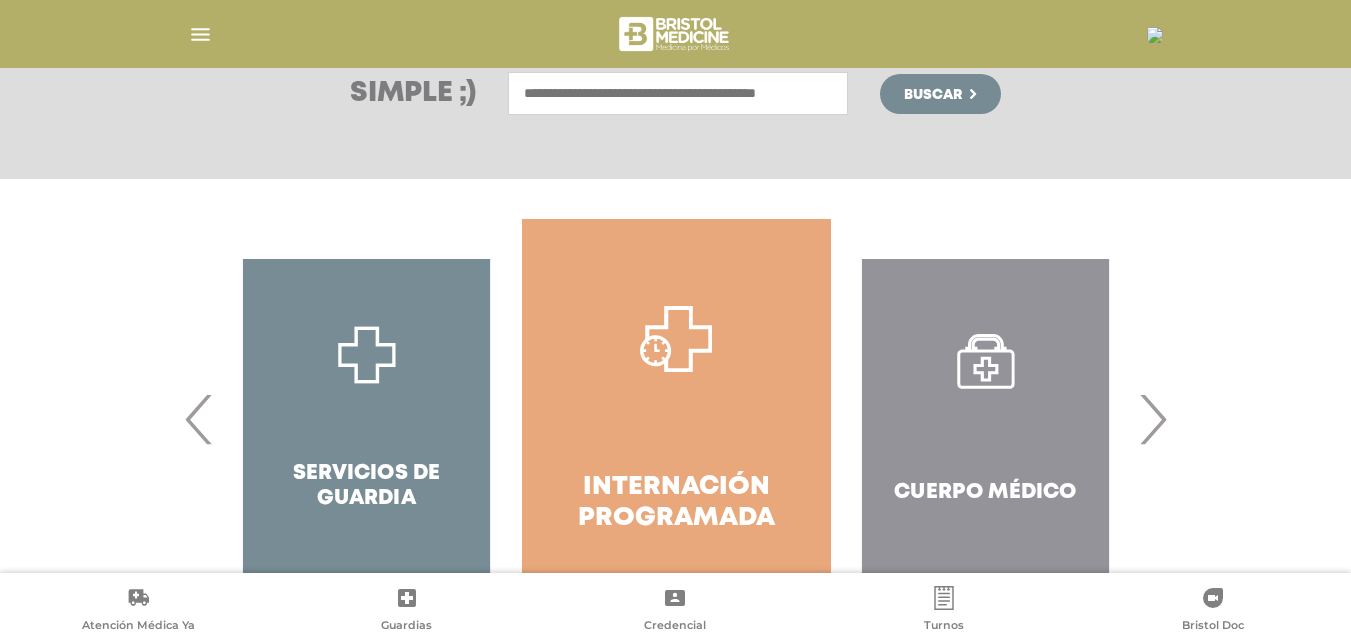 scroll, scrollTop: 386, scrollLeft: 0, axis: vertical 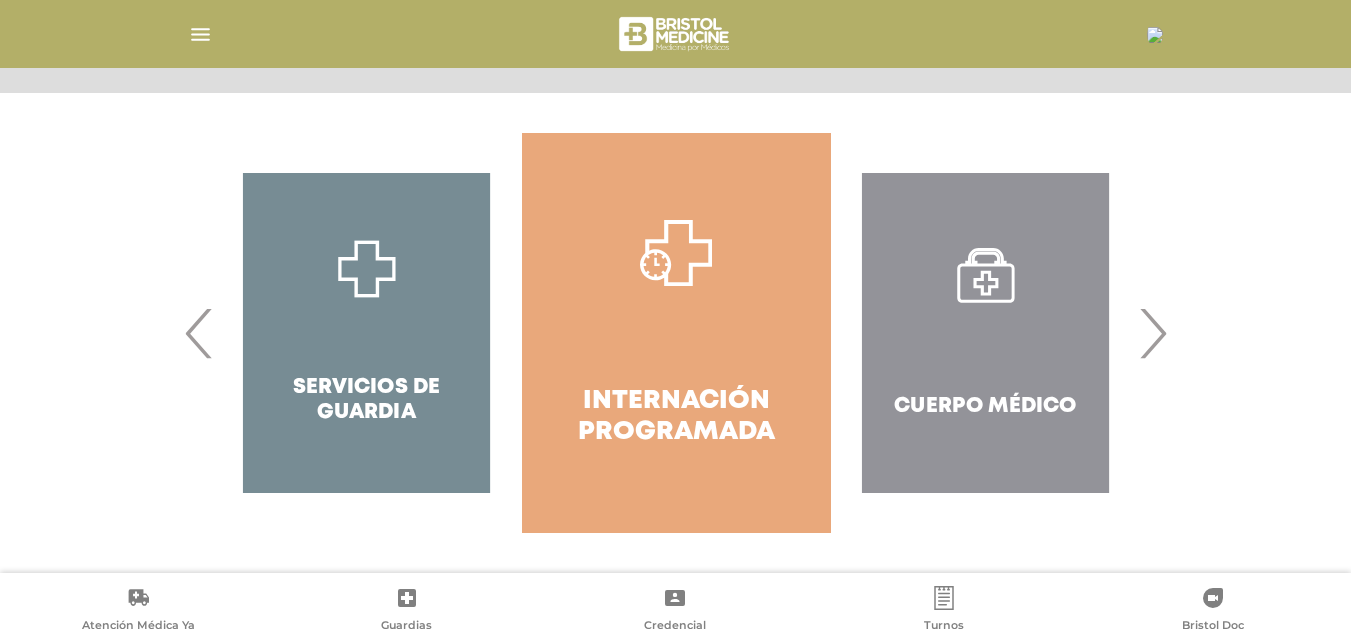 click on "Cuerpo Médico" at bounding box center (985, 333) 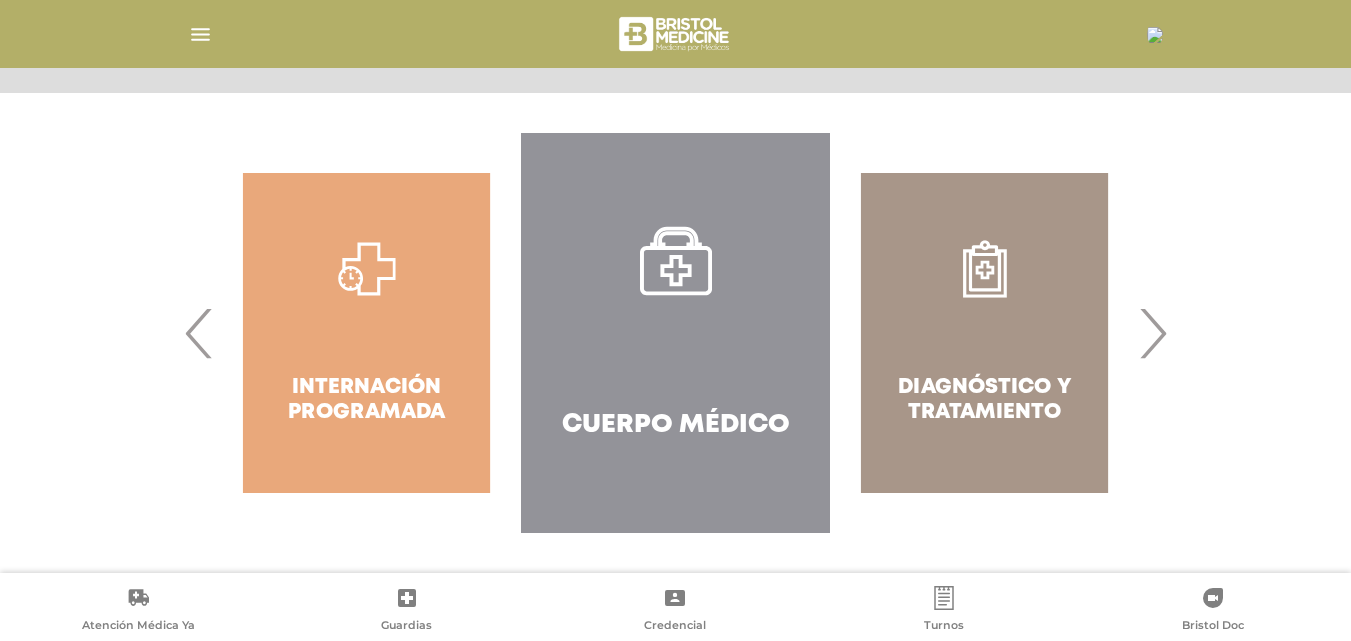 click on "›" at bounding box center (1152, 333) 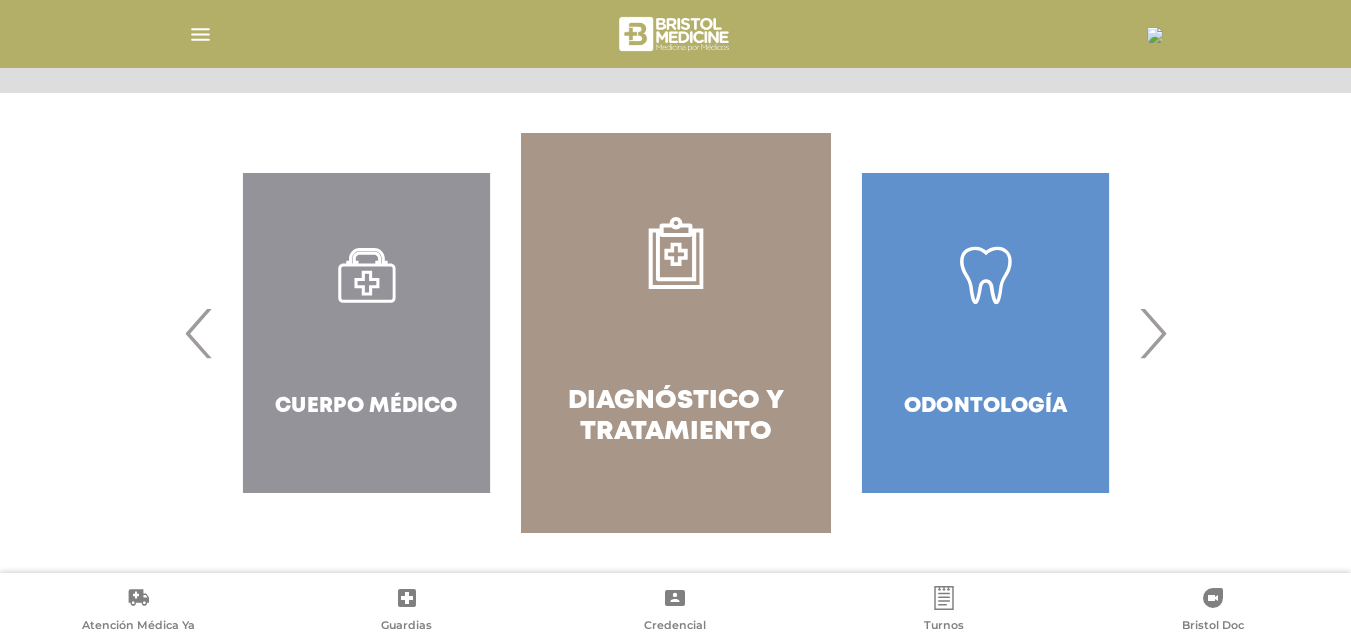 click on "Diagnóstico y Tratamiento" at bounding box center (675, 333) 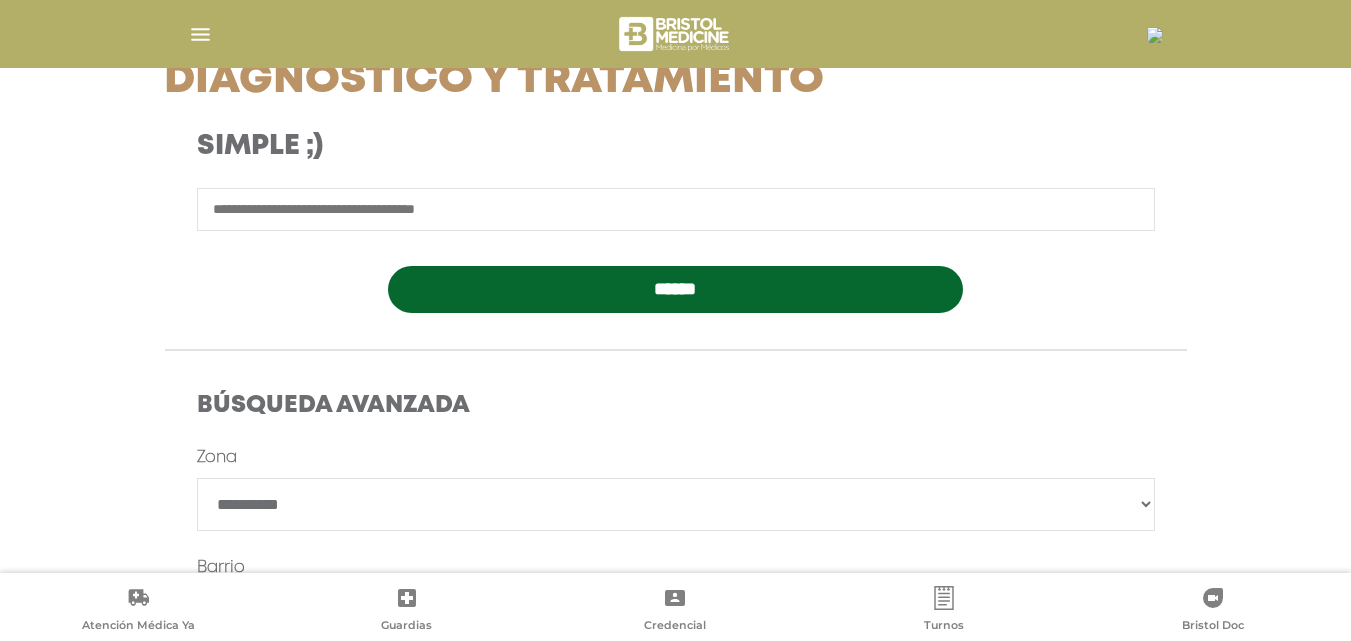 scroll, scrollTop: 500, scrollLeft: 0, axis: vertical 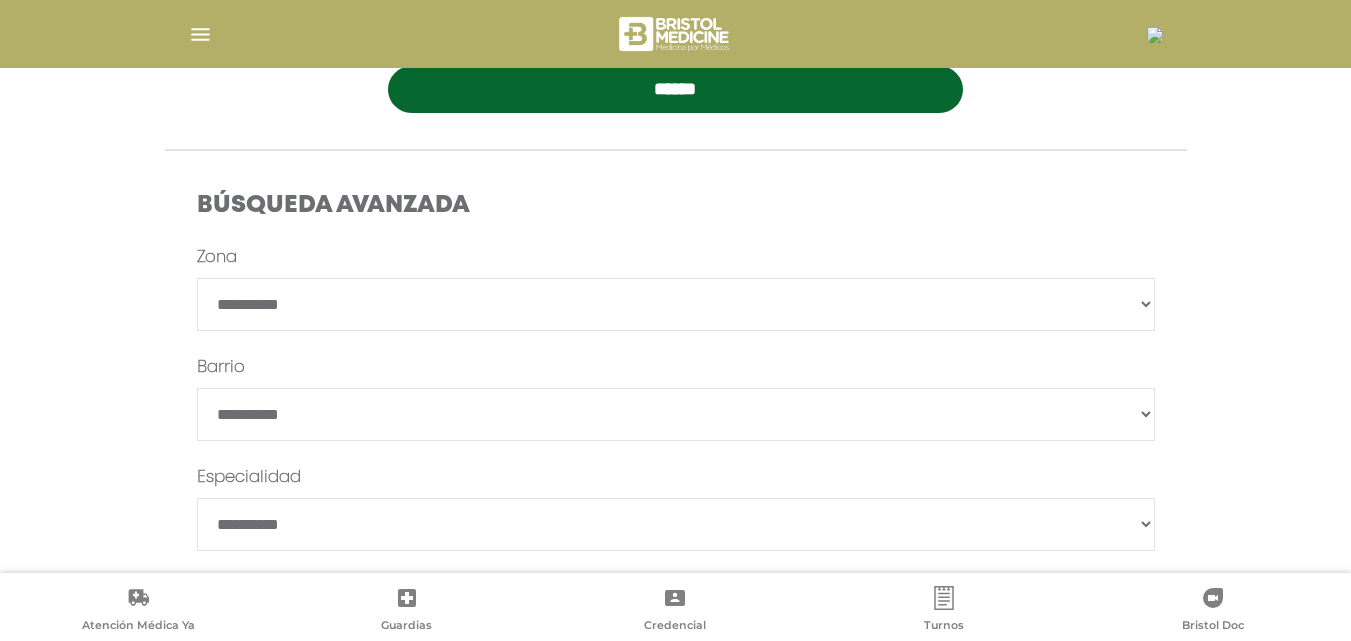 click on "**********" at bounding box center [676, 304] 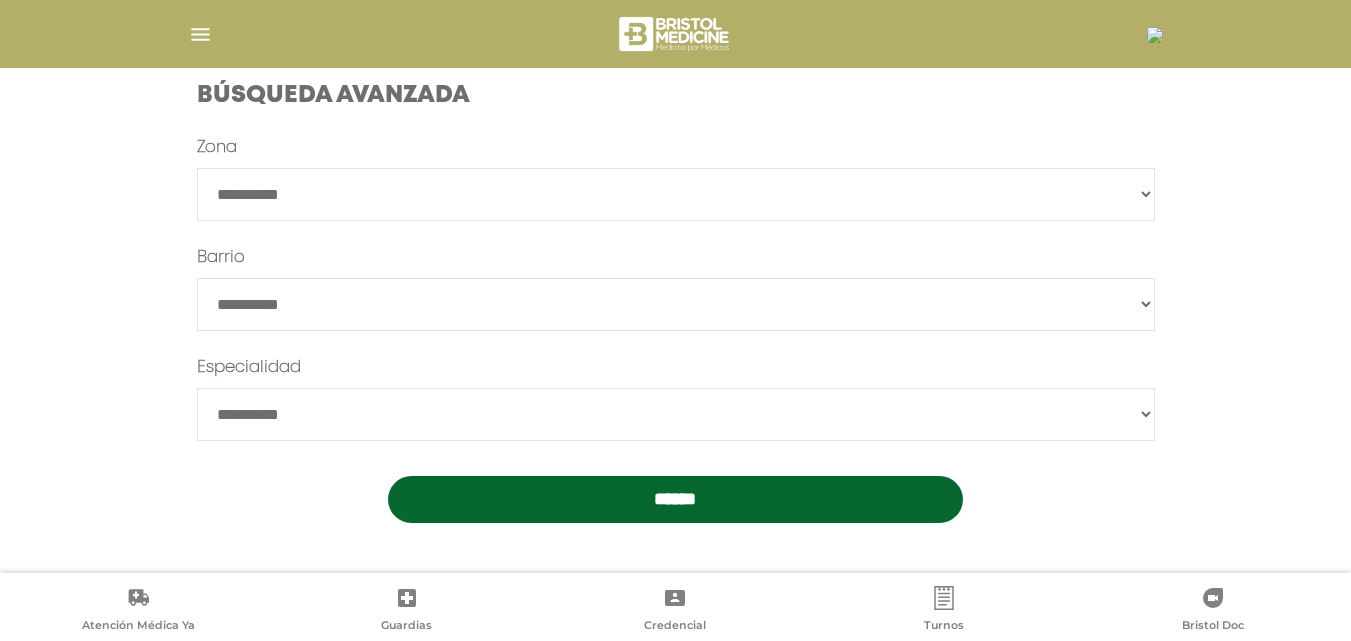 click on "******" at bounding box center [675, 499] 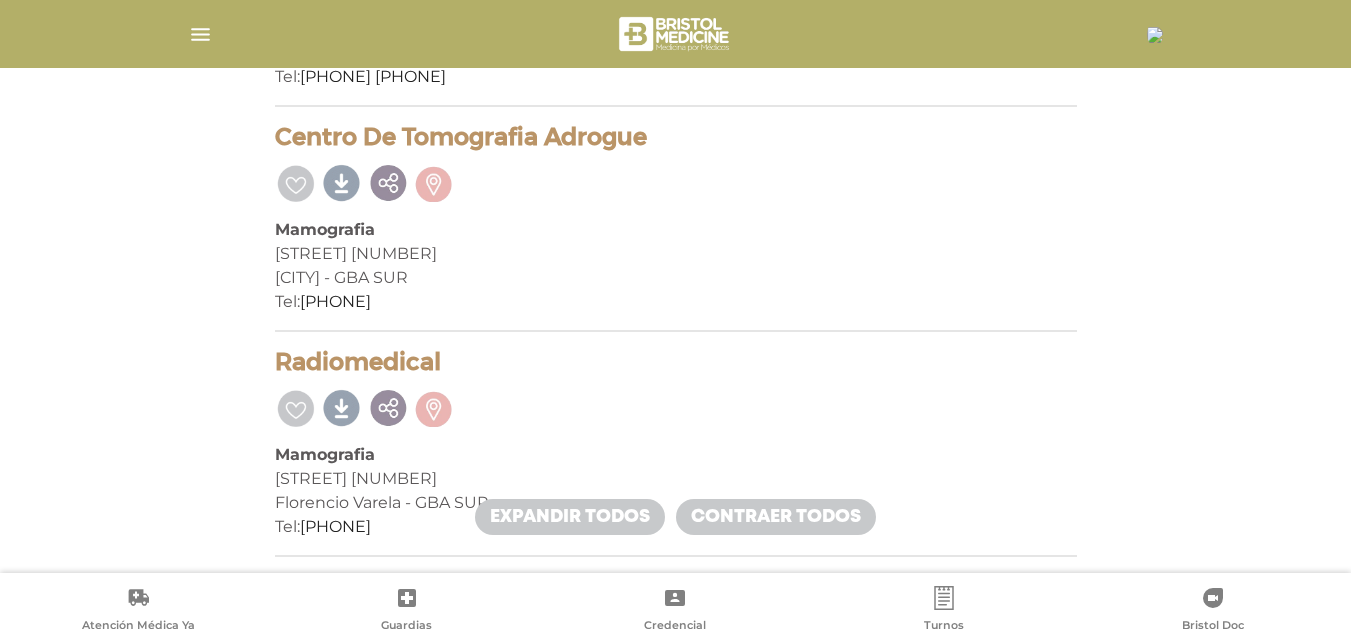 scroll, scrollTop: 1500, scrollLeft: 0, axis: vertical 